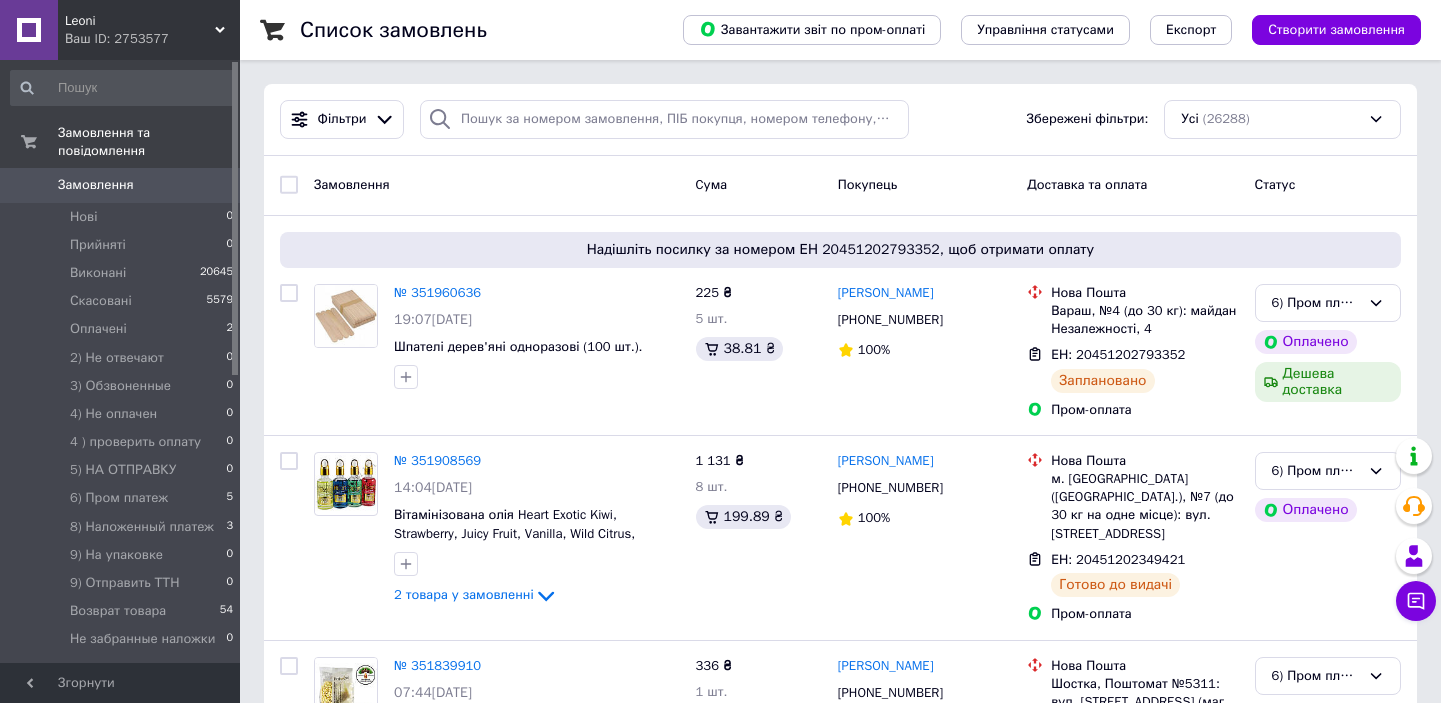 scroll, scrollTop: 0, scrollLeft: 0, axis: both 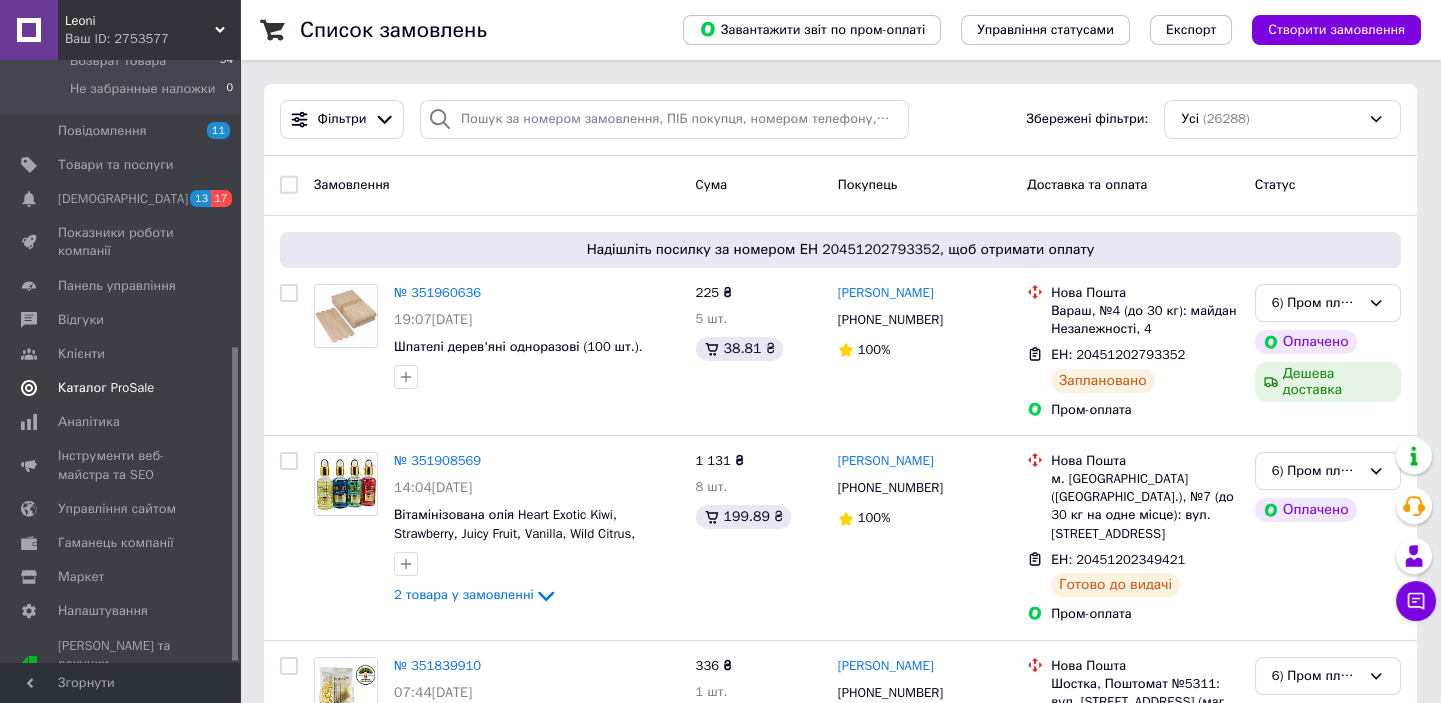 click on "Каталог ProSale" at bounding box center (106, 388) 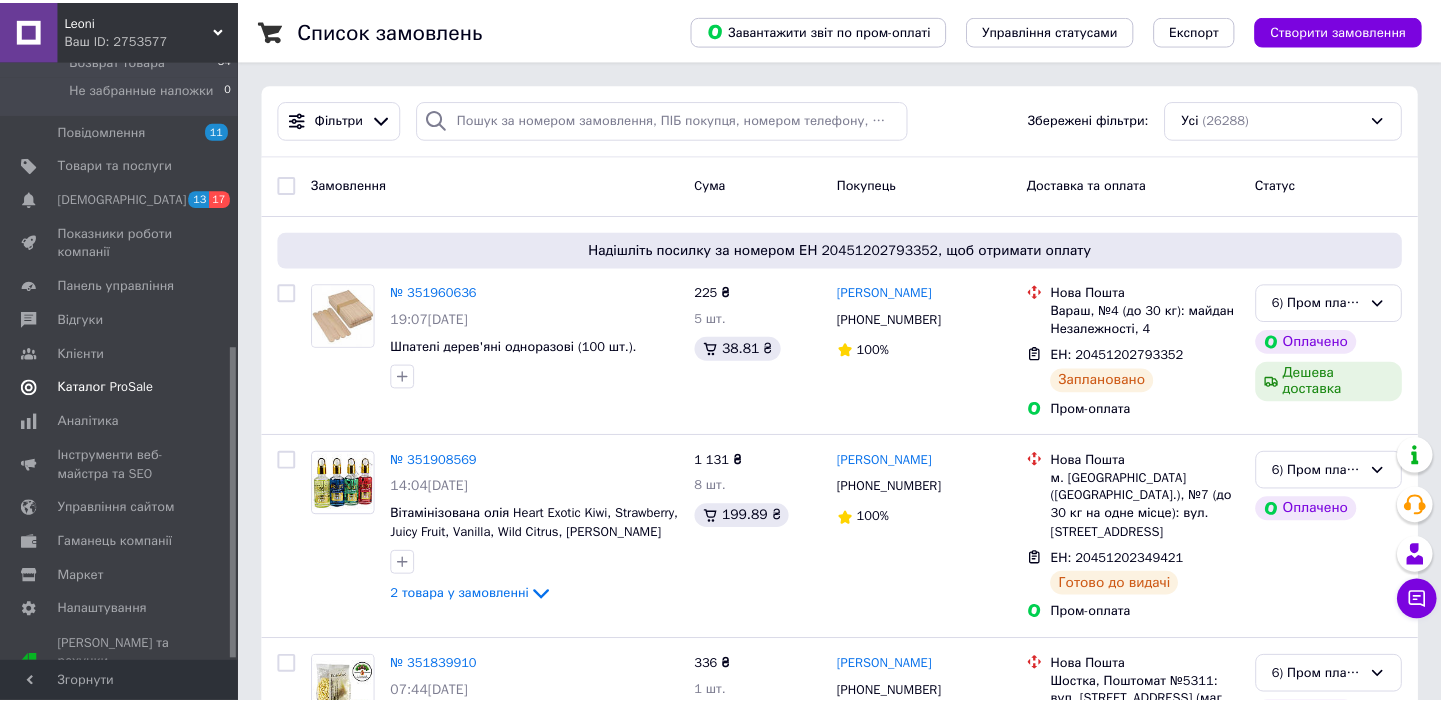 scroll, scrollTop: 125, scrollLeft: 0, axis: vertical 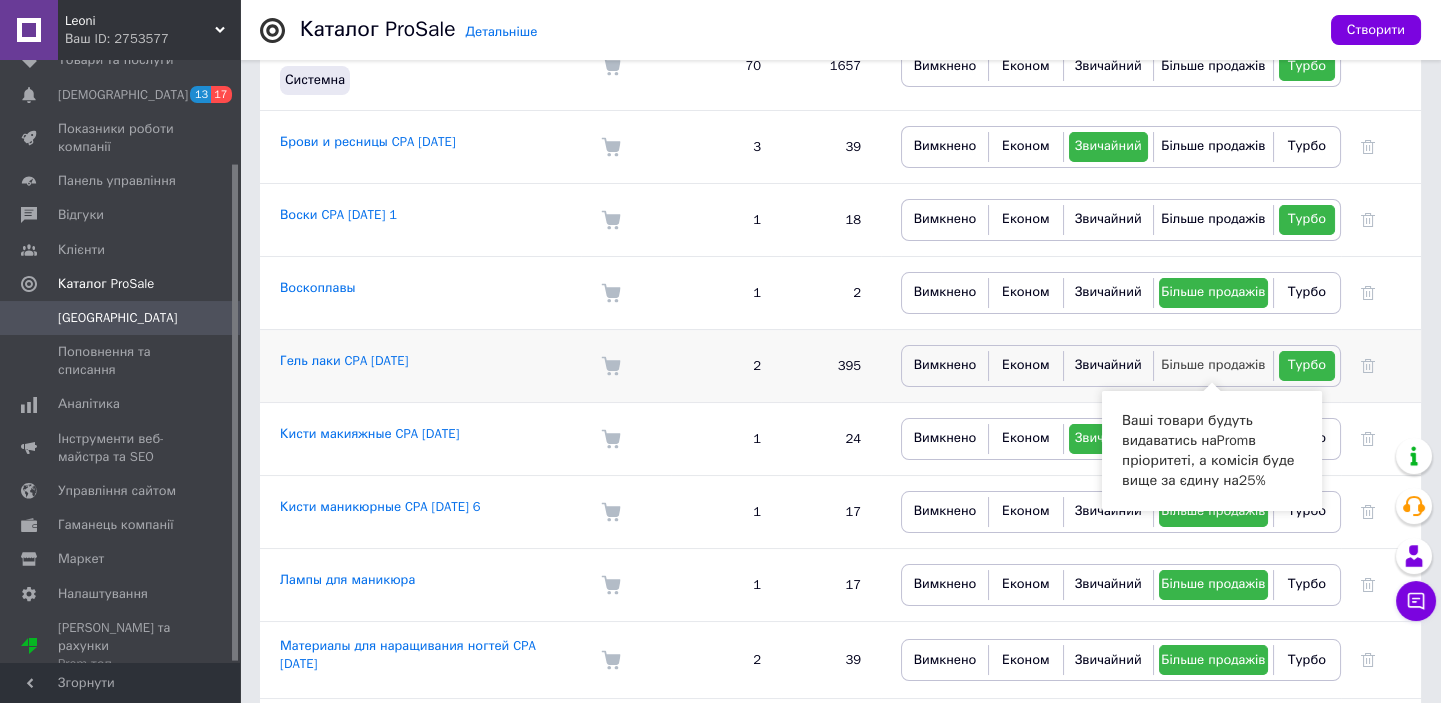 click on "Більше продажів" at bounding box center (1213, 364) 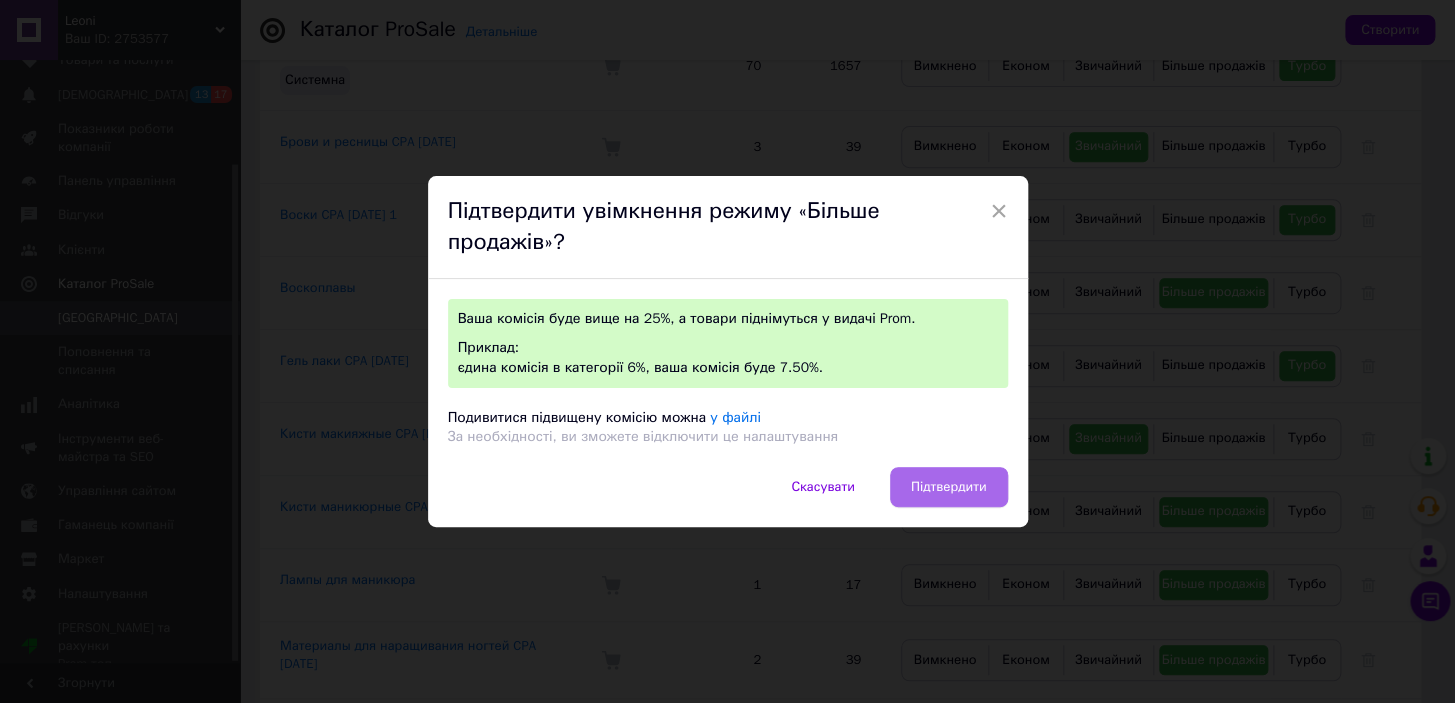 click on "Підтвердити" at bounding box center [949, 487] 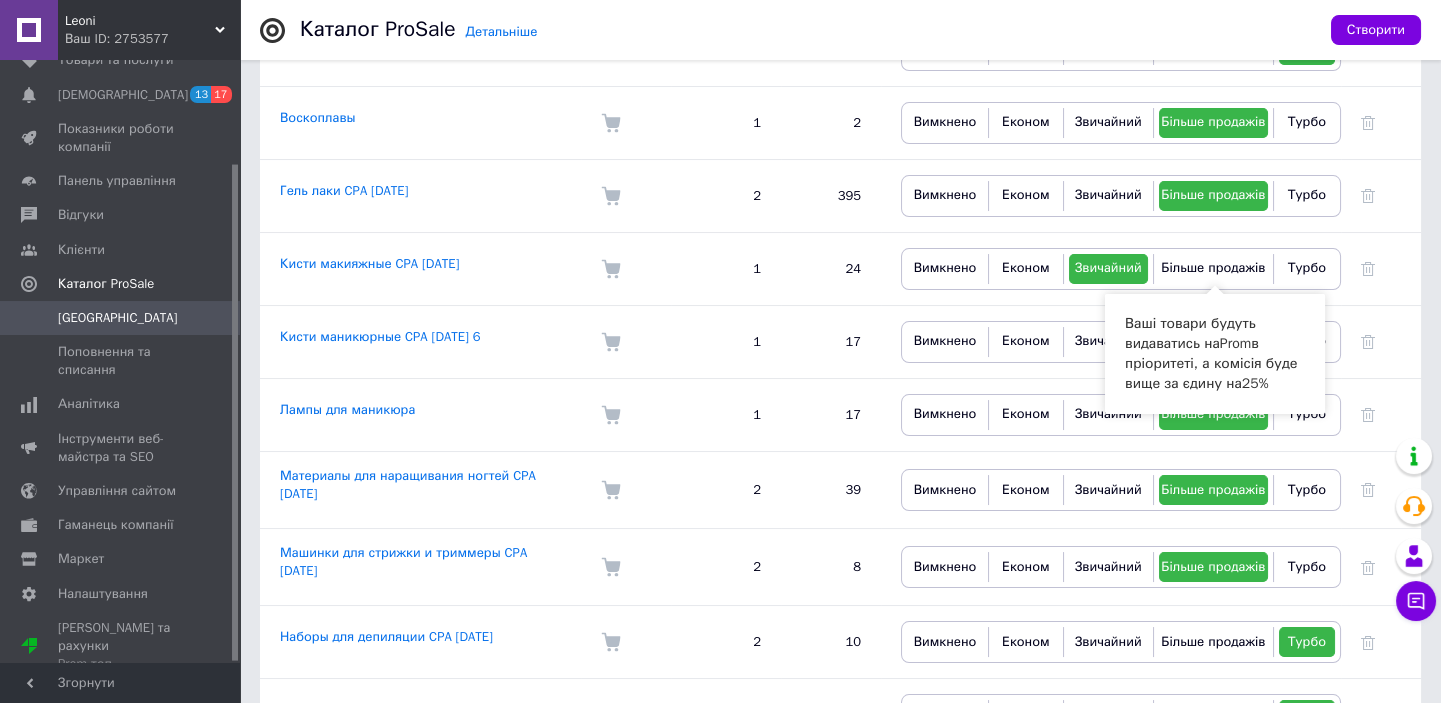 scroll, scrollTop: 454, scrollLeft: 0, axis: vertical 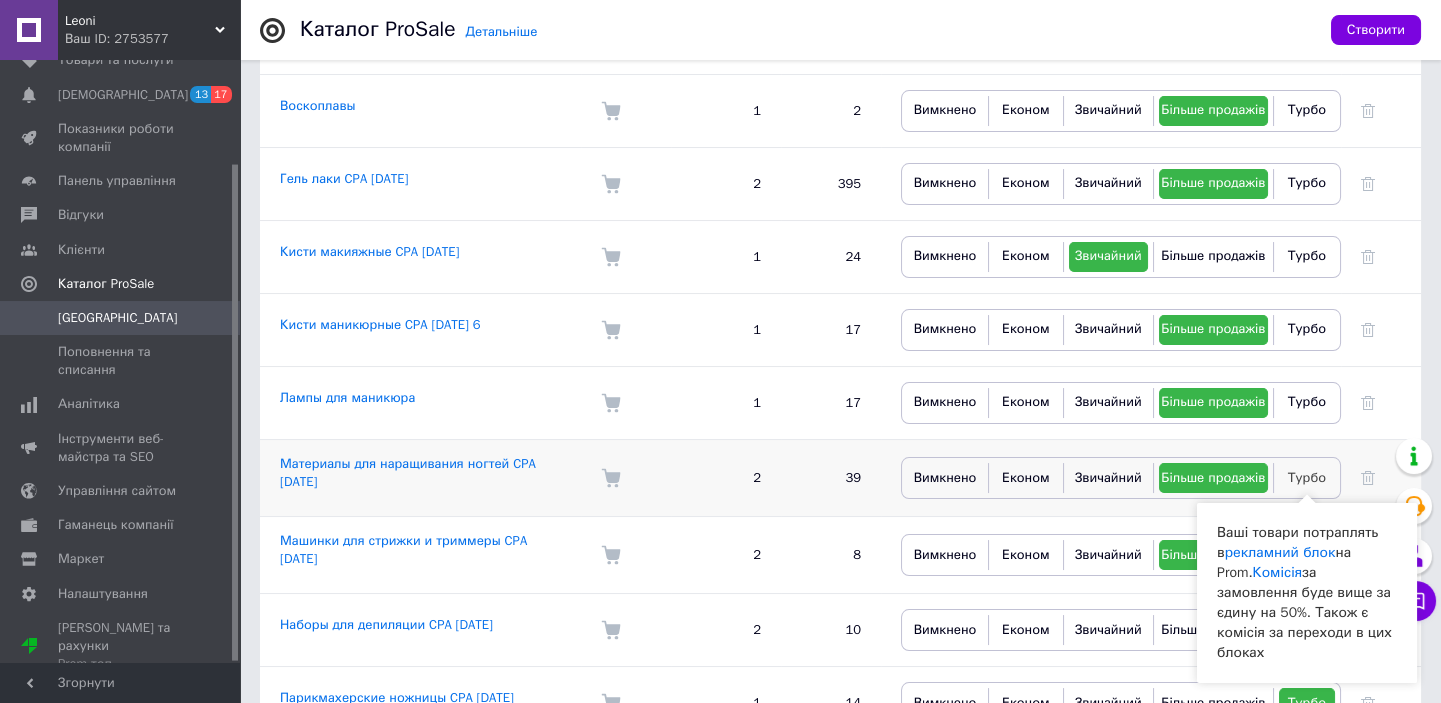click on "Турбо" at bounding box center (1307, 477) 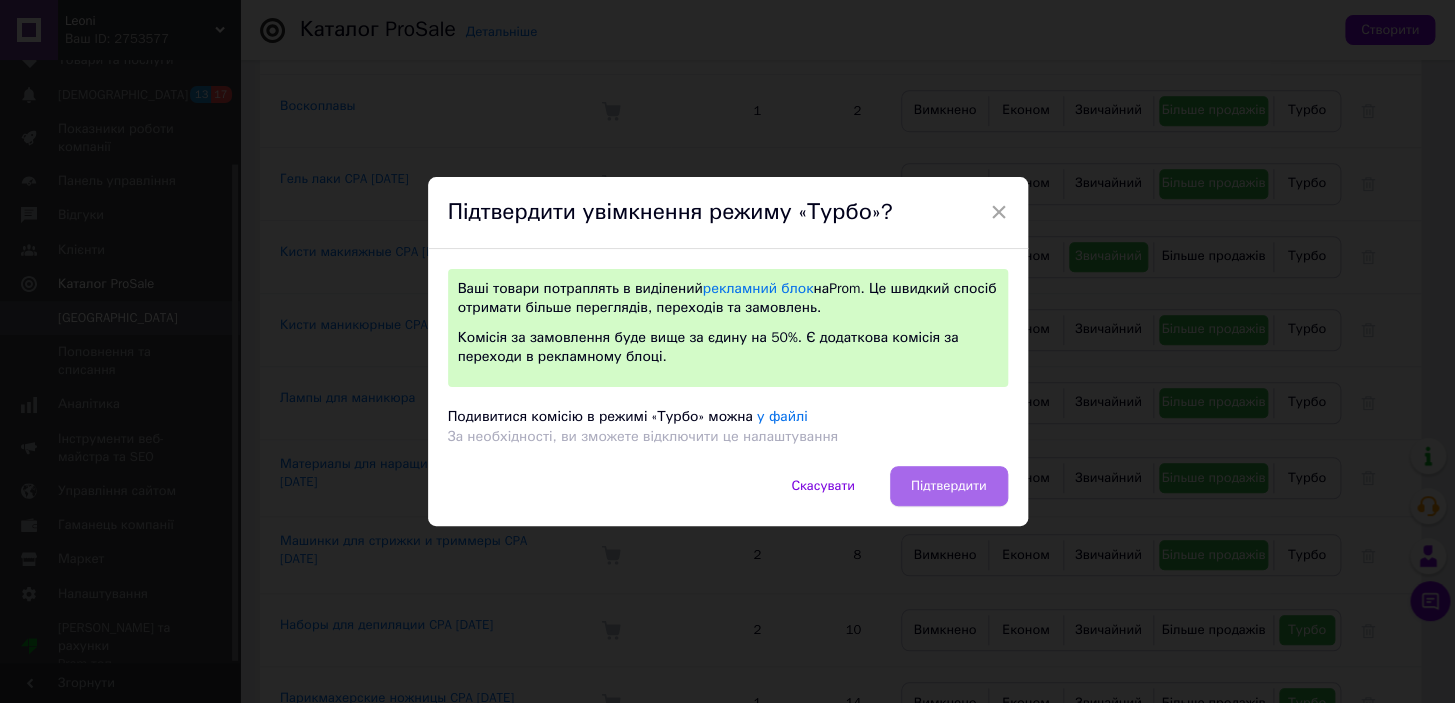 click on "Підтвердити" at bounding box center [949, 486] 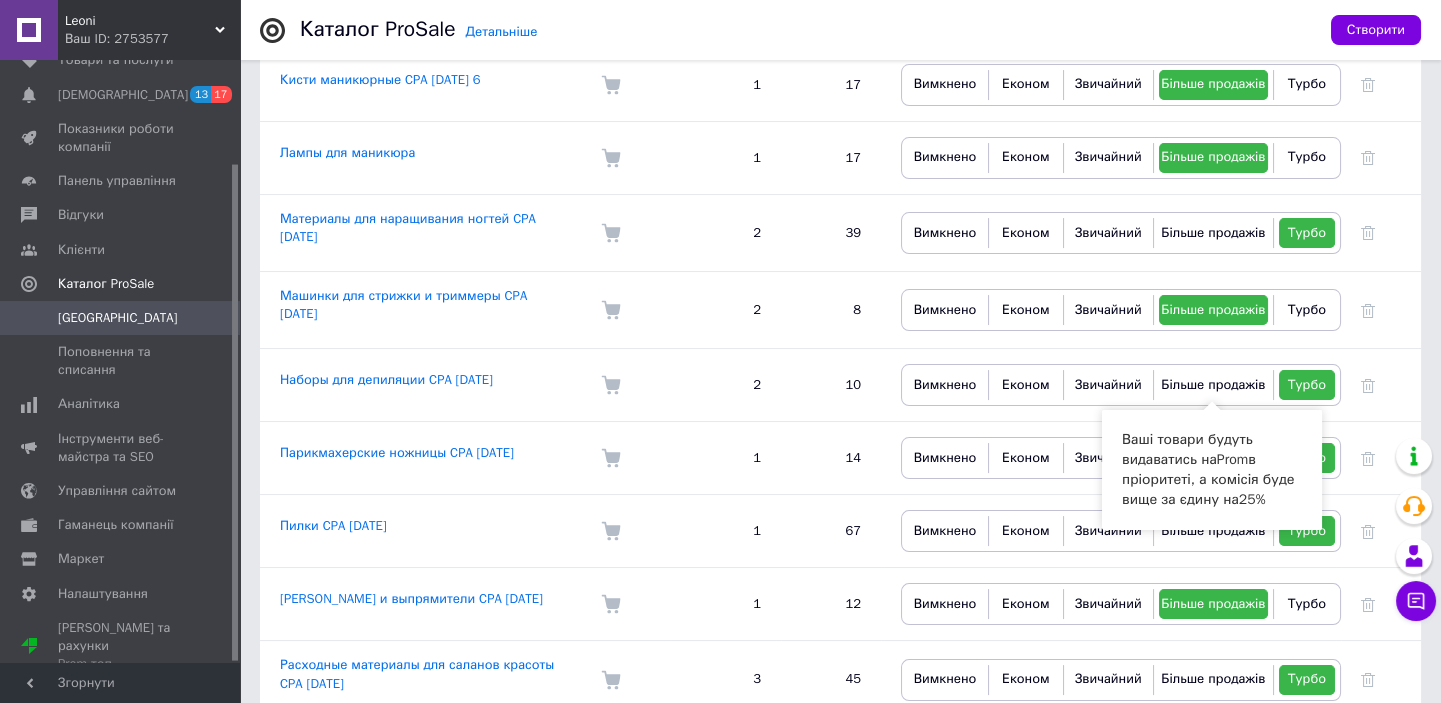 scroll, scrollTop: 727, scrollLeft: 0, axis: vertical 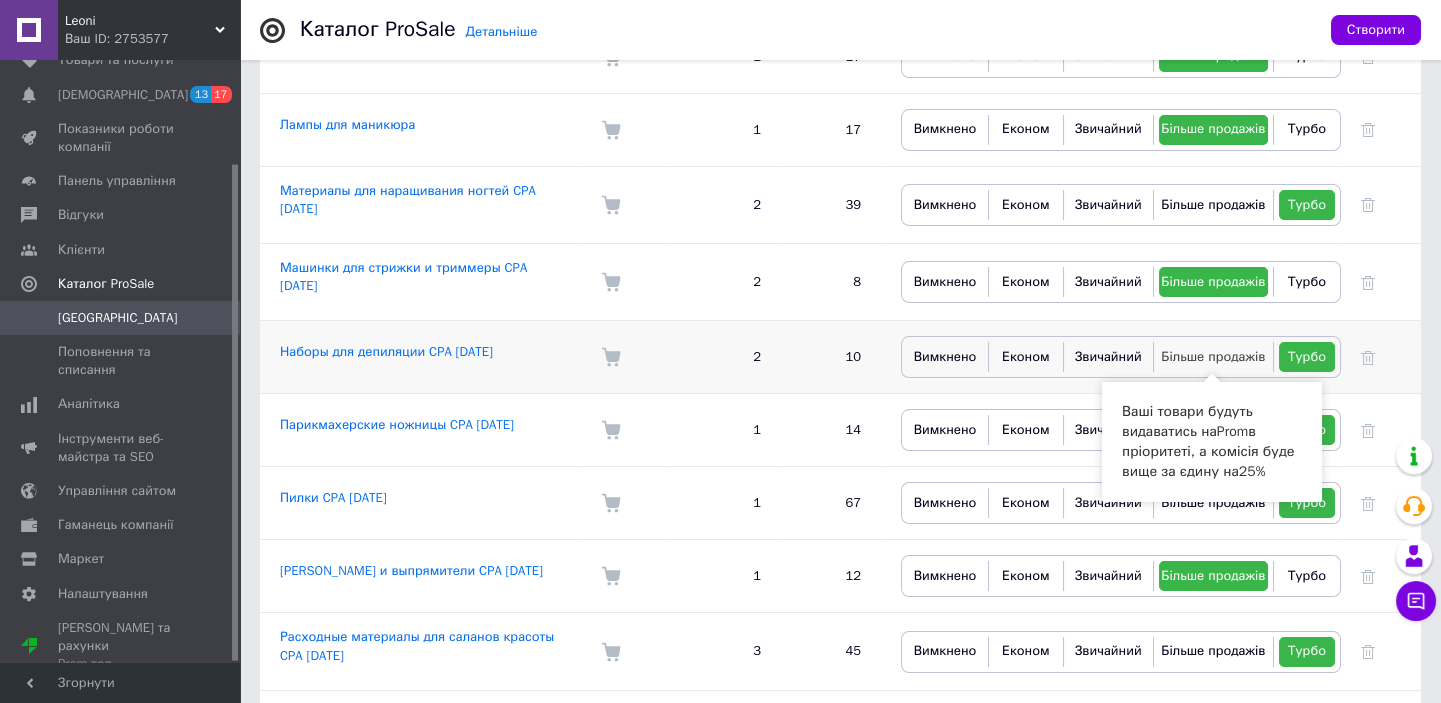 click on "Більше продажів" at bounding box center (1213, 356) 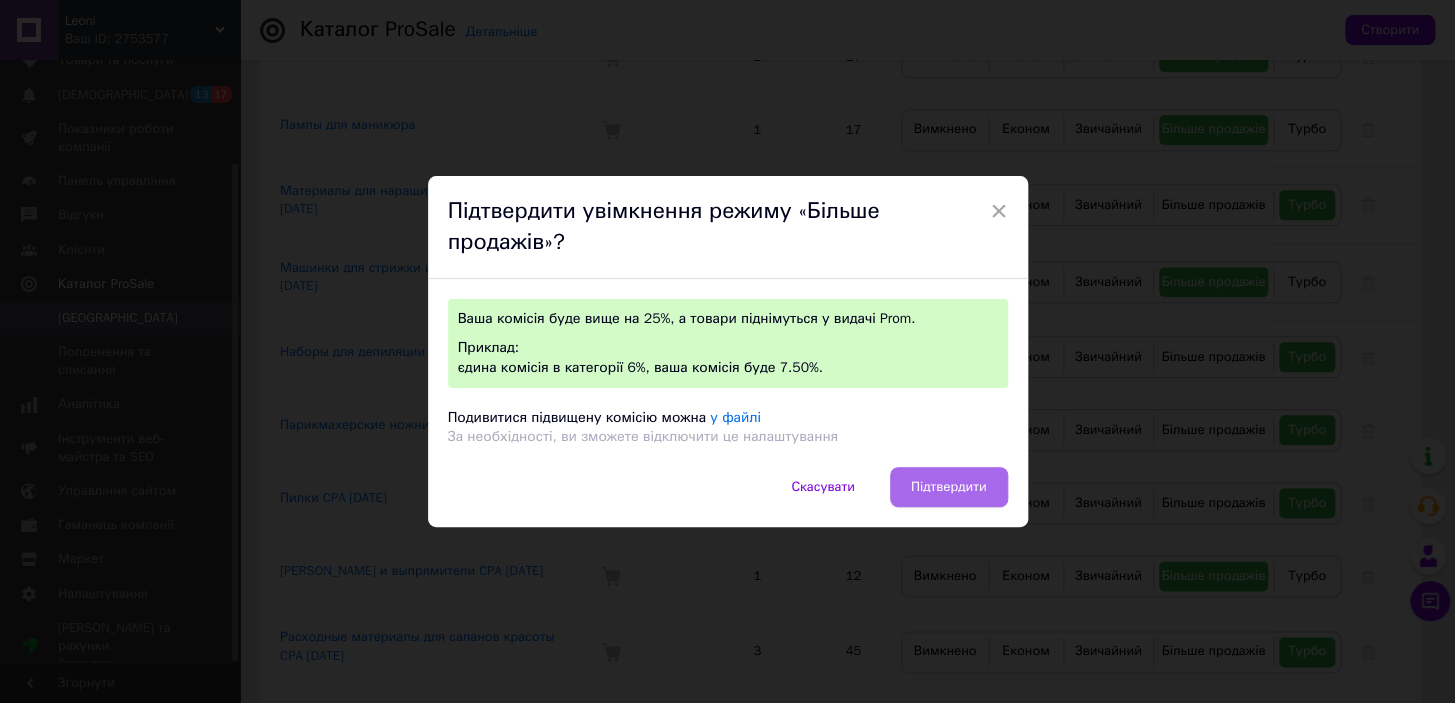 click on "Підтвердити" at bounding box center [949, 487] 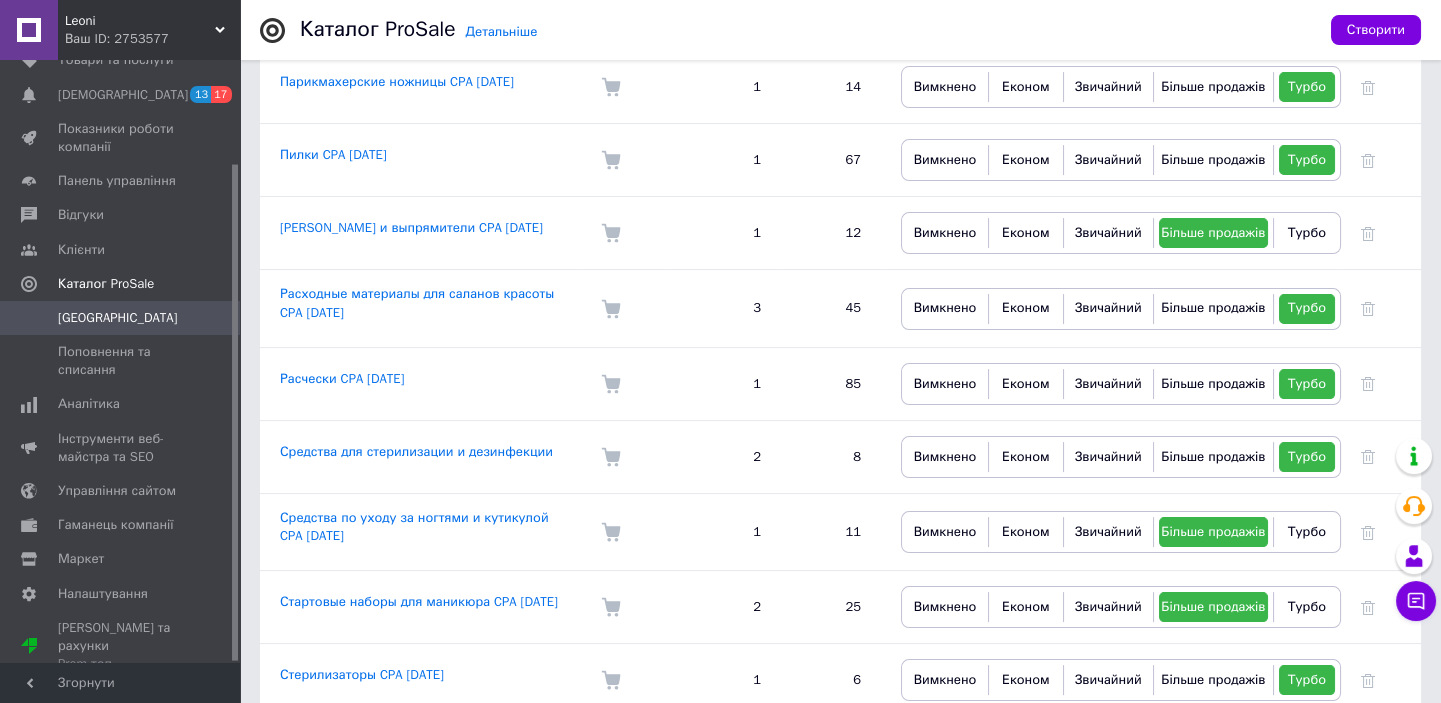 scroll, scrollTop: 1181, scrollLeft: 0, axis: vertical 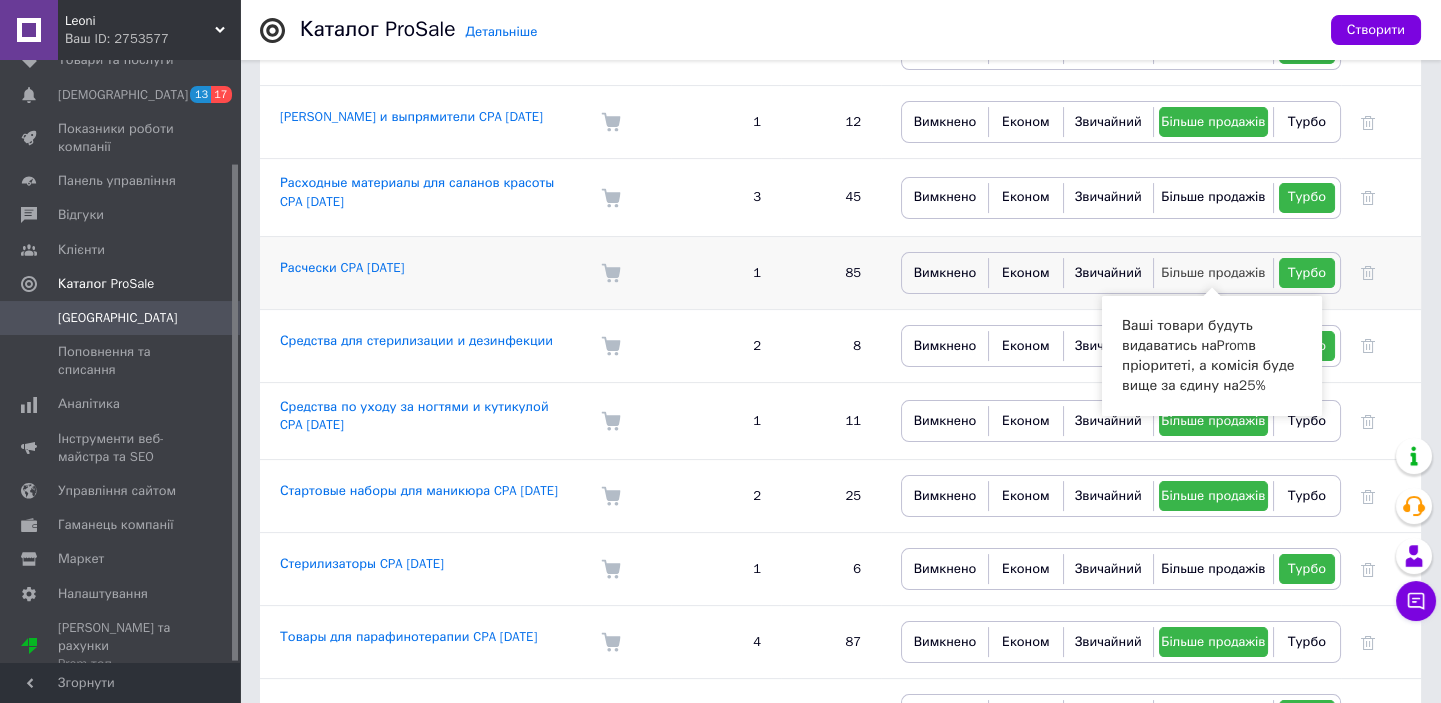 click on "Більше продажів" at bounding box center [1213, 272] 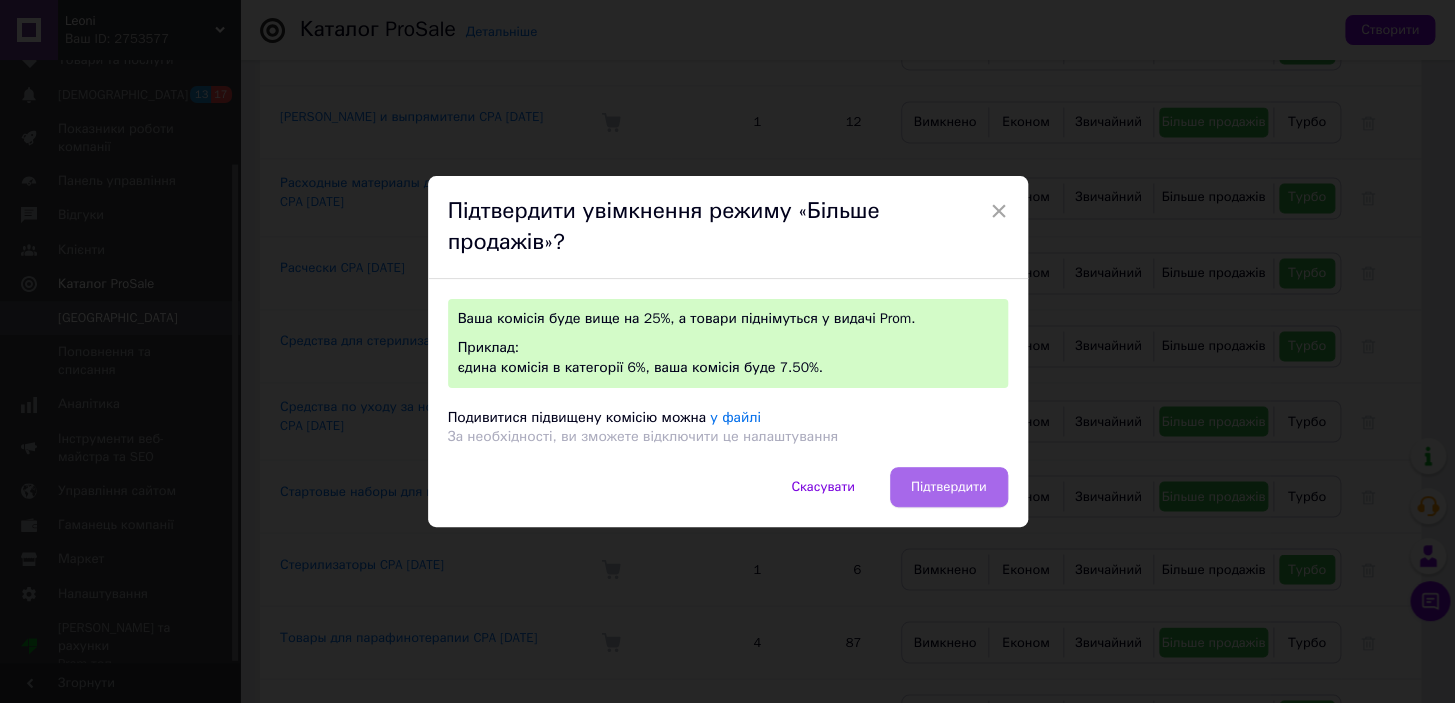 click on "Підтвердити" at bounding box center [949, 487] 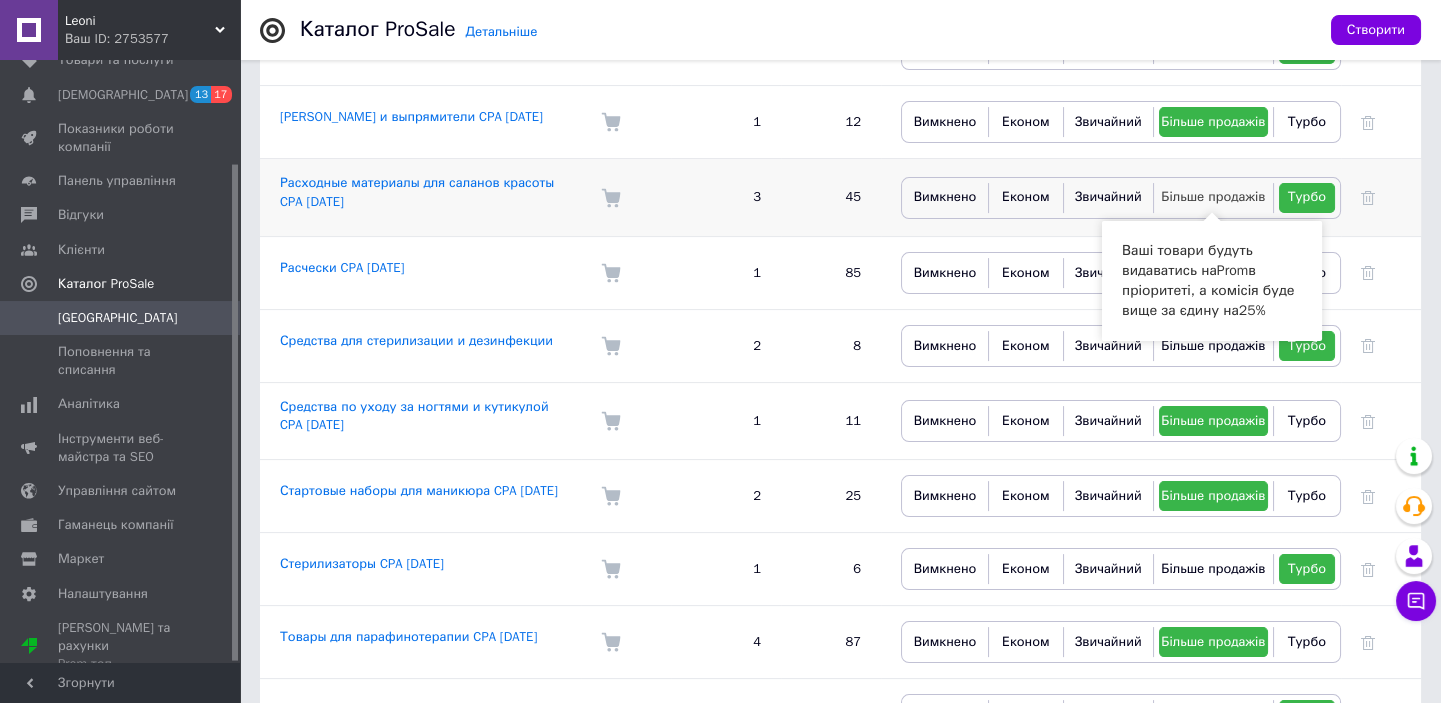 click on "Більше продажів" at bounding box center (1213, 196) 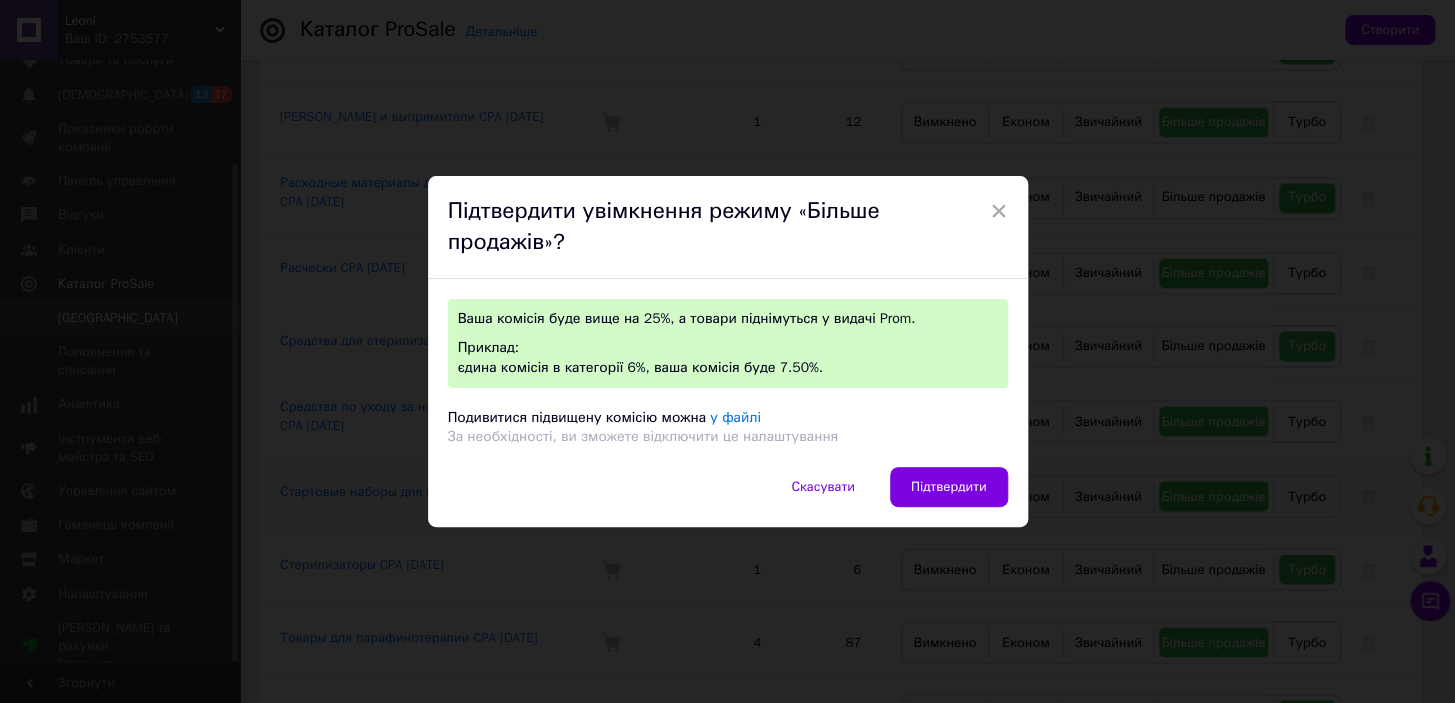 click on "Підтвердити" at bounding box center [949, 487] 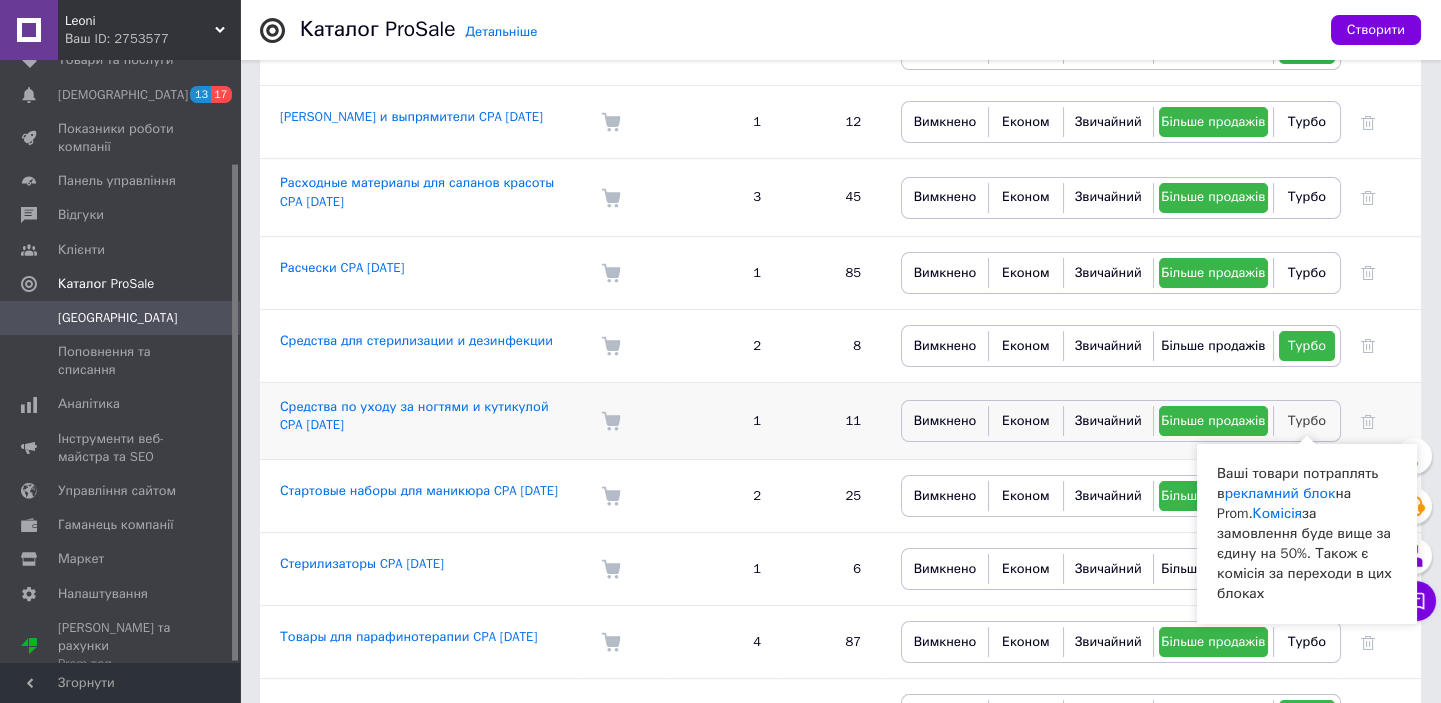 click on "Турбо" at bounding box center [1307, 420] 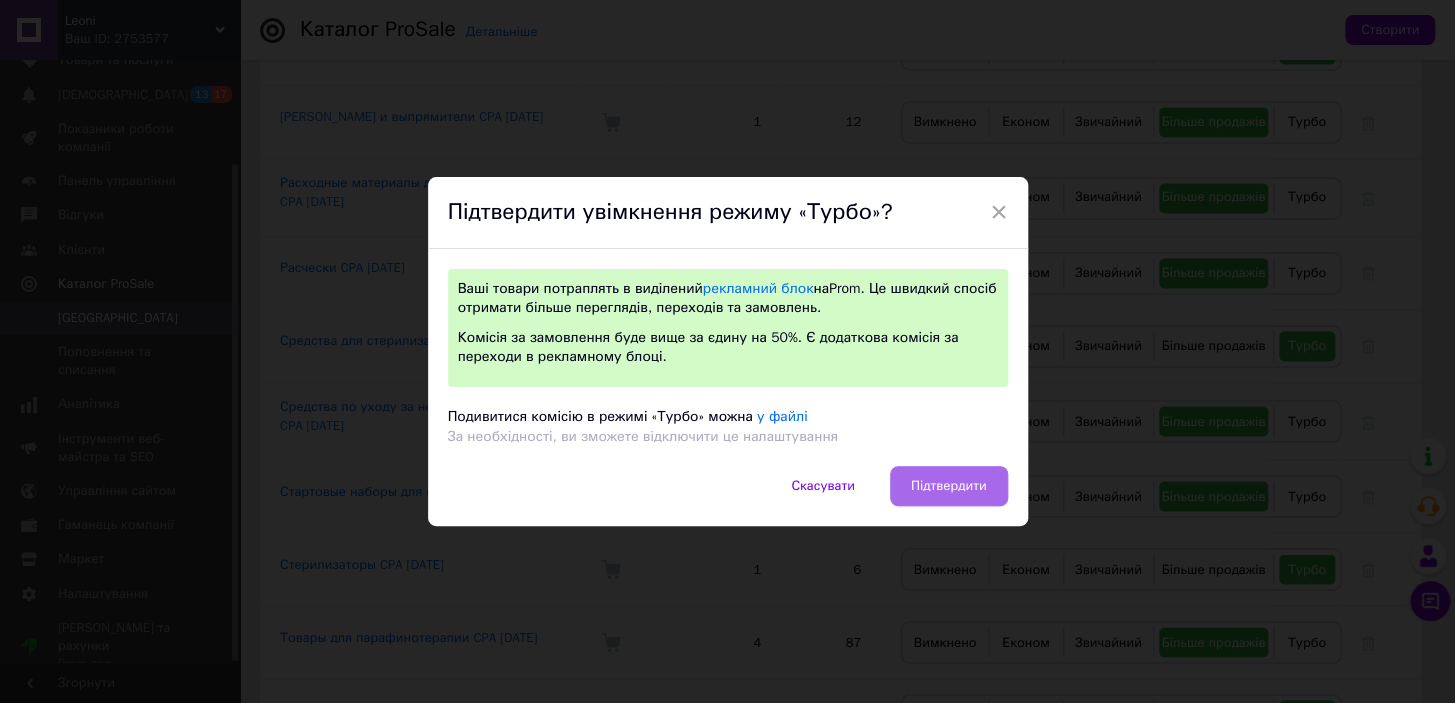 click on "Підтвердити" at bounding box center (949, 486) 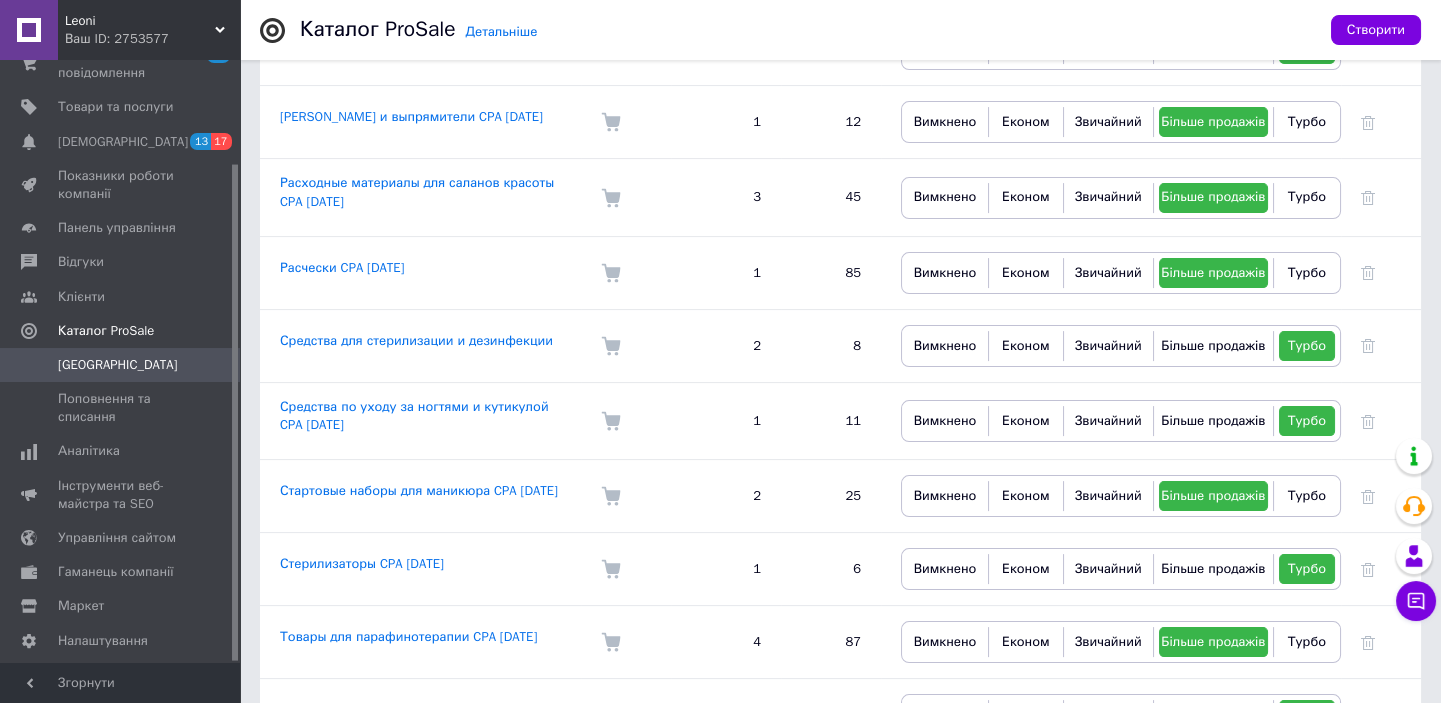 scroll, scrollTop: 0, scrollLeft: 0, axis: both 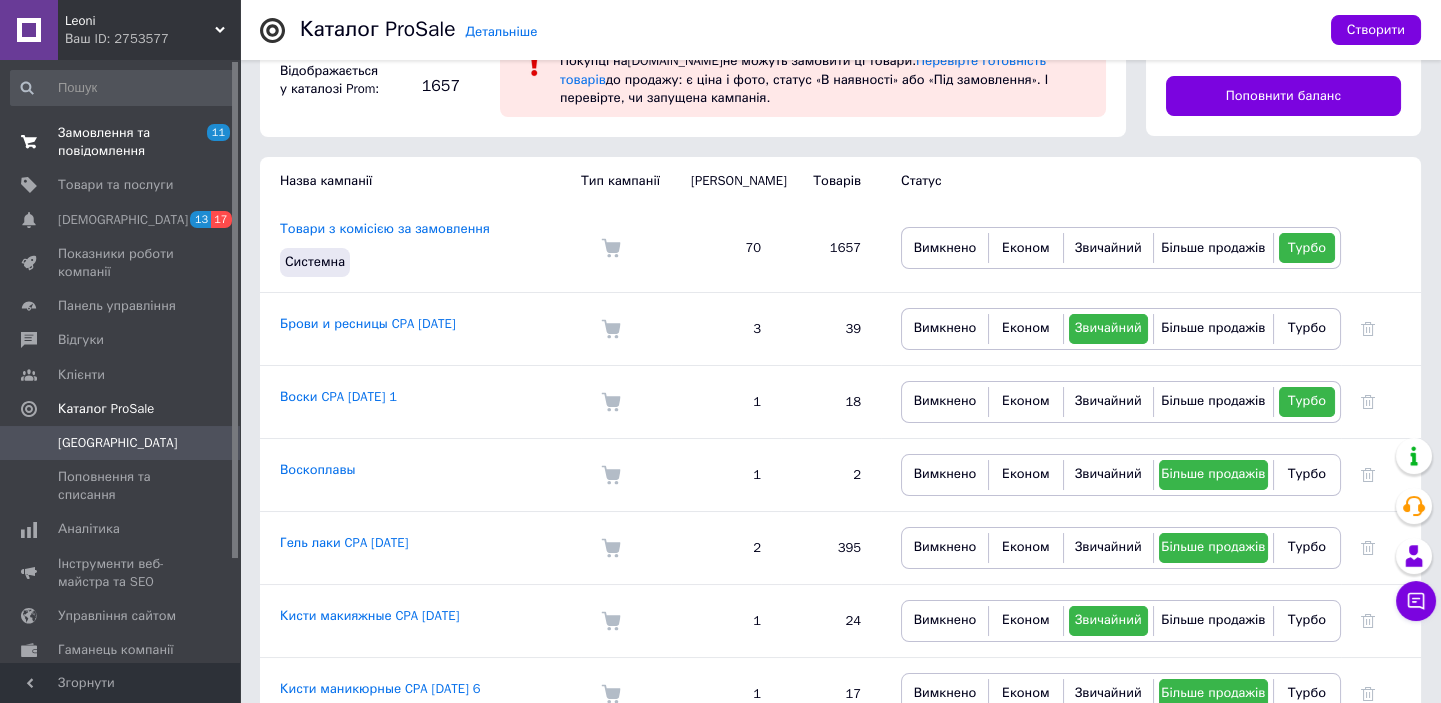 click on "Замовлення та повідомлення" at bounding box center (121, 142) 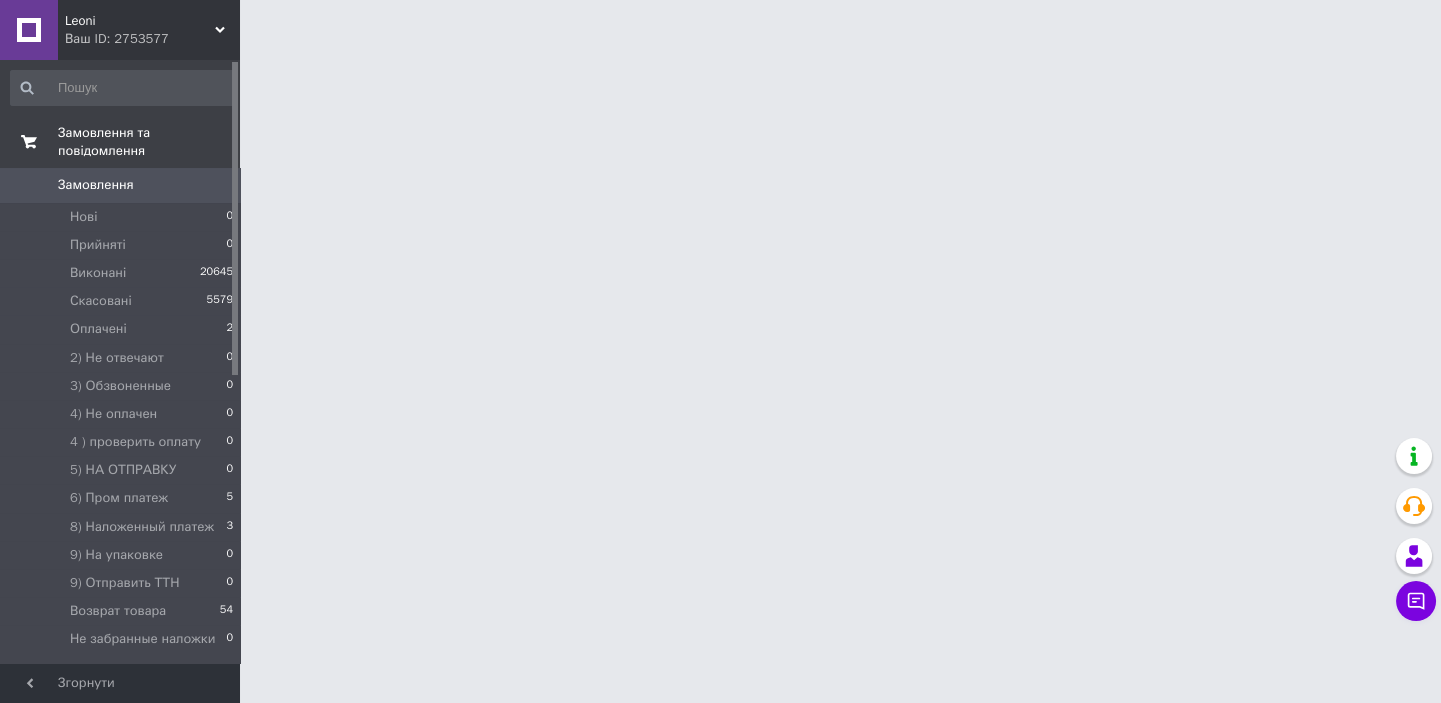 scroll, scrollTop: 0, scrollLeft: 0, axis: both 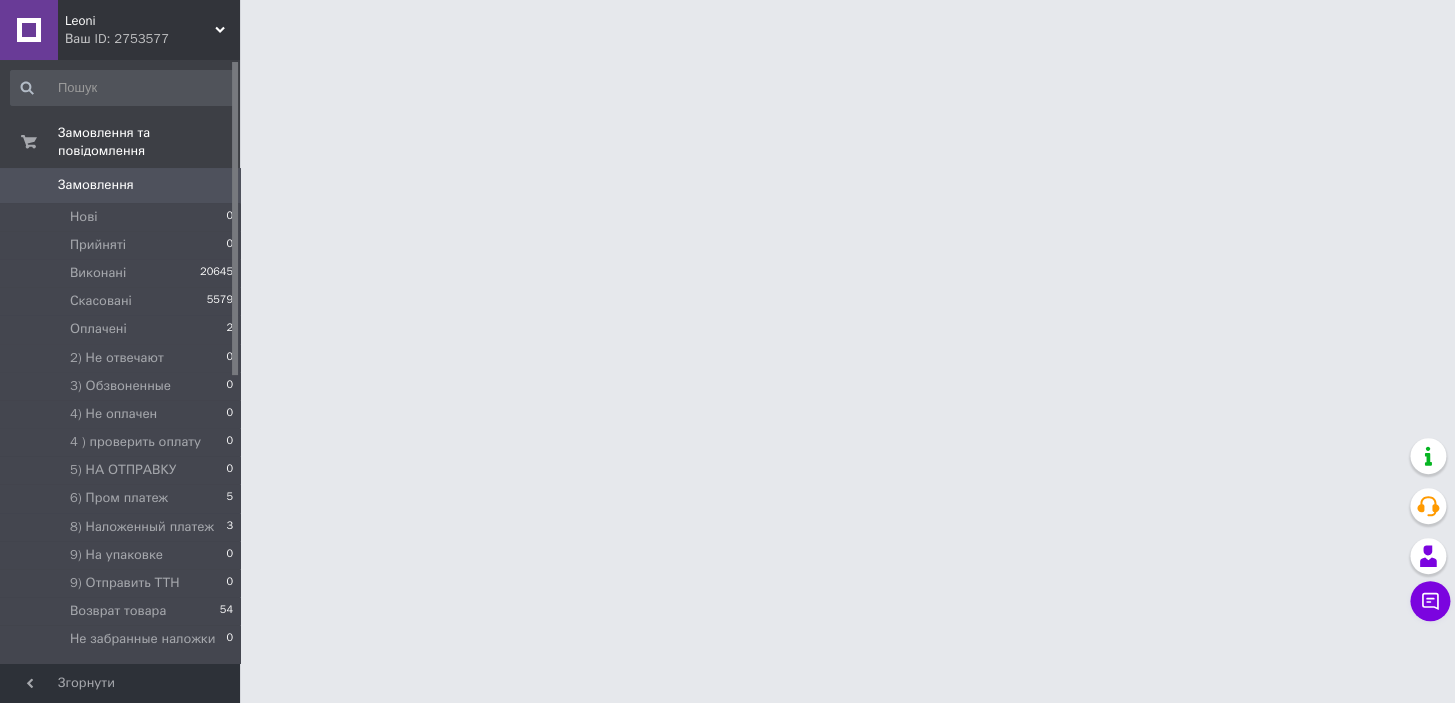 click on "Замовлення" at bounding box center (96, 185) 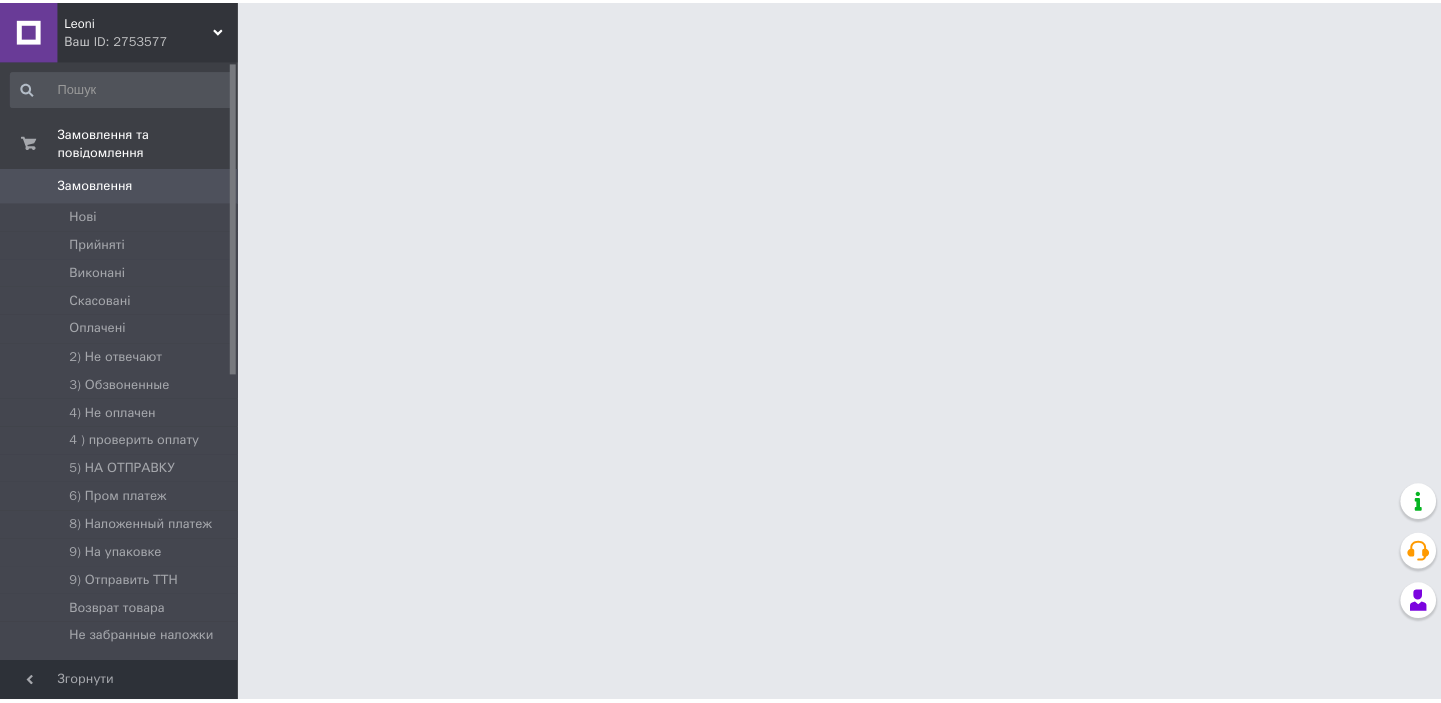 scroll, scrollTop: 0, scrollLeft: 0, axis: both 